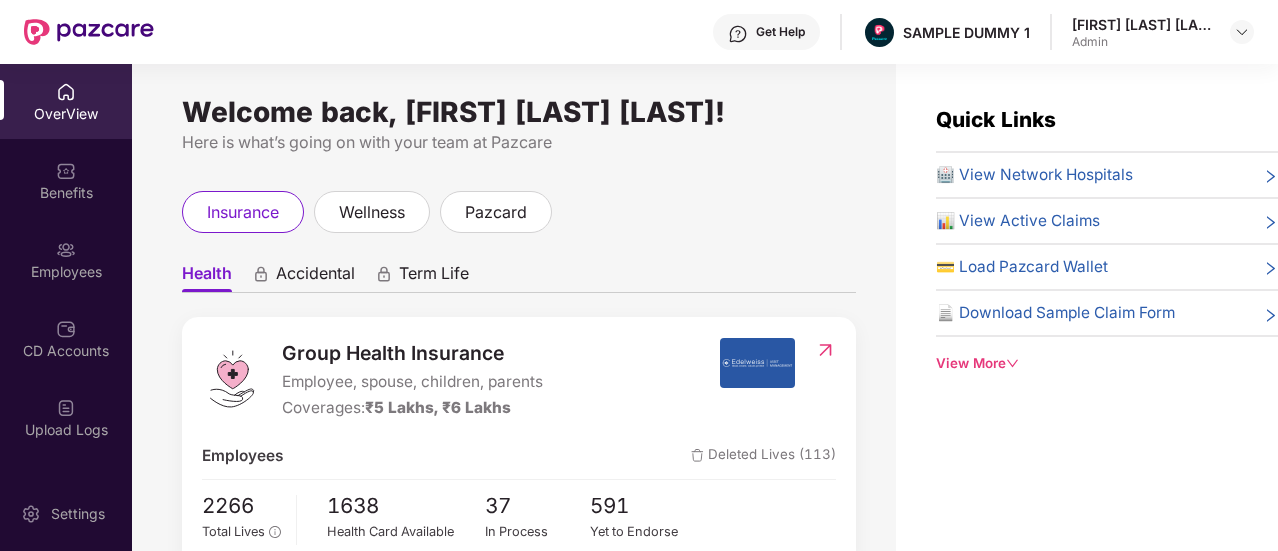 scroll, scrollTop: 0, scrollLeft: 0, axis: both 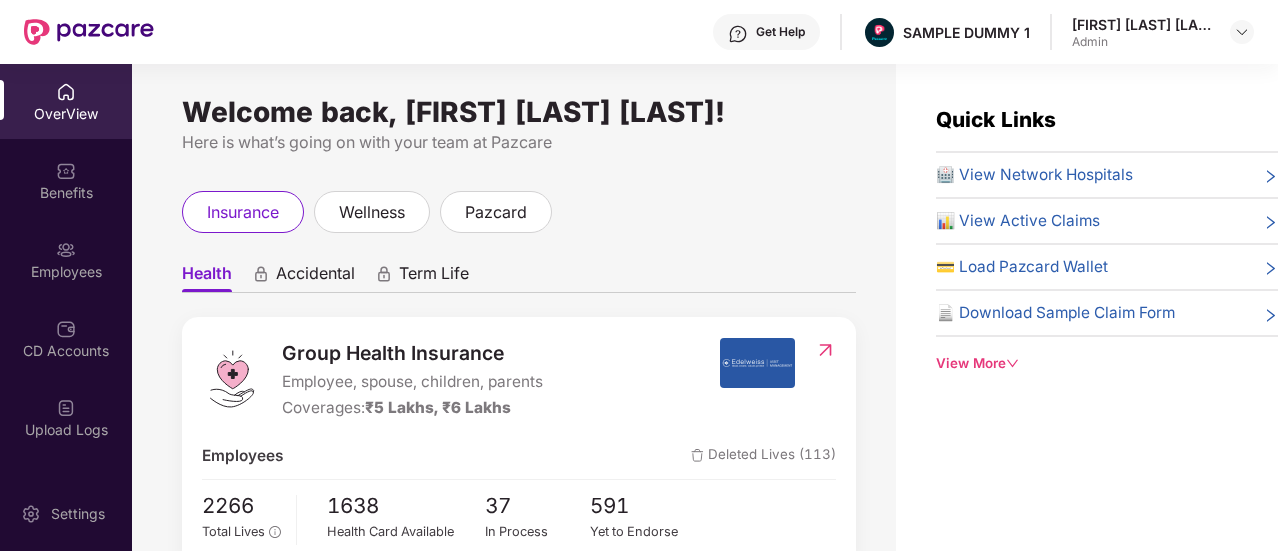 click on "Health Accidental Term Life Group Health Insurance Employee, spouse, children, parents Coverages: ₹5 Lakhs, ₹6 Lakhs Employees Deleted Lives (113) 2266 Total Lives 1638 Health Card Available 37 In Process 591 Yet to Endorse Premium ₹1,18,000 Total Paid Premium Low CD Balance Update CD ₹4,566 Available CD Balance Claim Update Total Claims Raised 50 *Last updated on 07:33 PM, 23 Jul 2025 Initiated Claims (16) In Process 0 Approved 1 IR Raised 0 Rejected 2 Settled 2 Closed 11 Uninitiated Claims (34)" at bounding box center (519, 712) 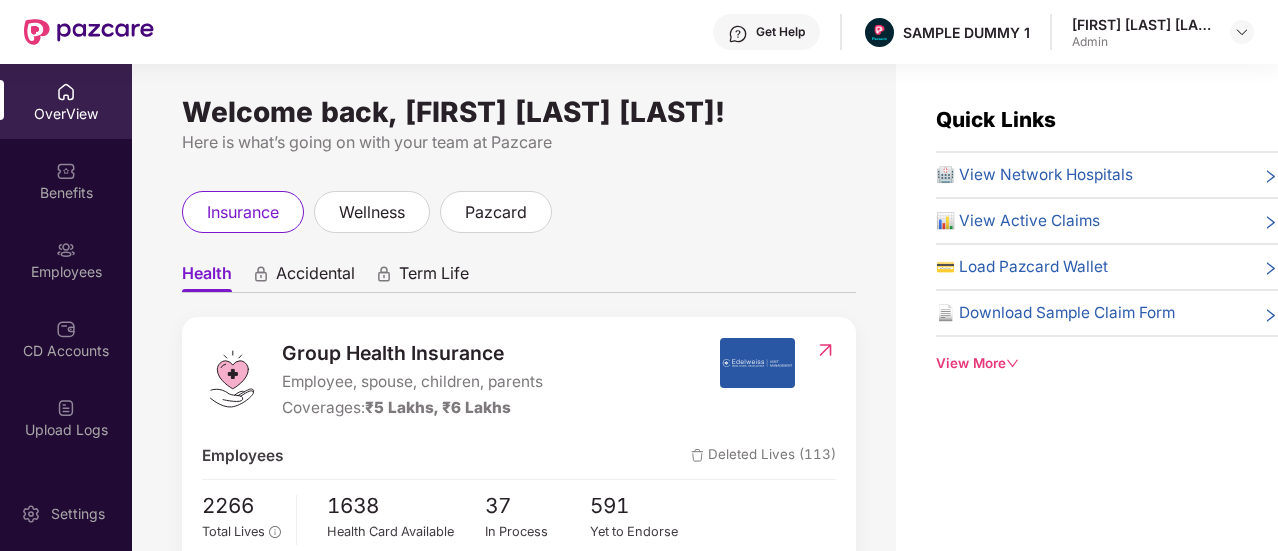 click on "Accidental" at bounding box center [315, 277] 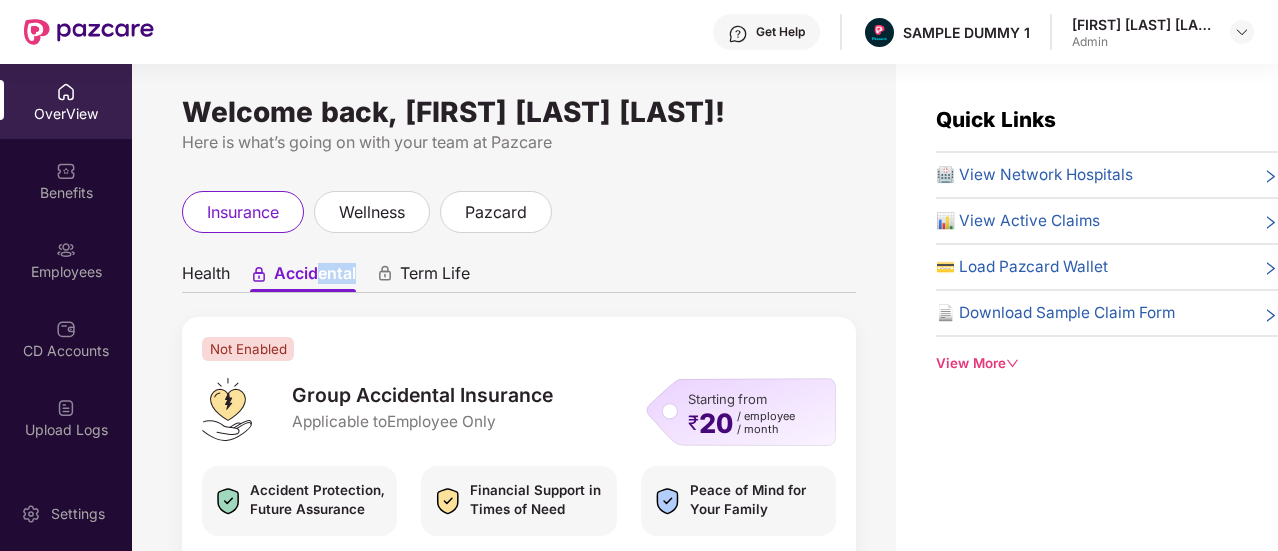 drag, startPoint x: 322, startPoint y: 276, endPoint x: 380, endPoint y: 277, distance: 58.00862 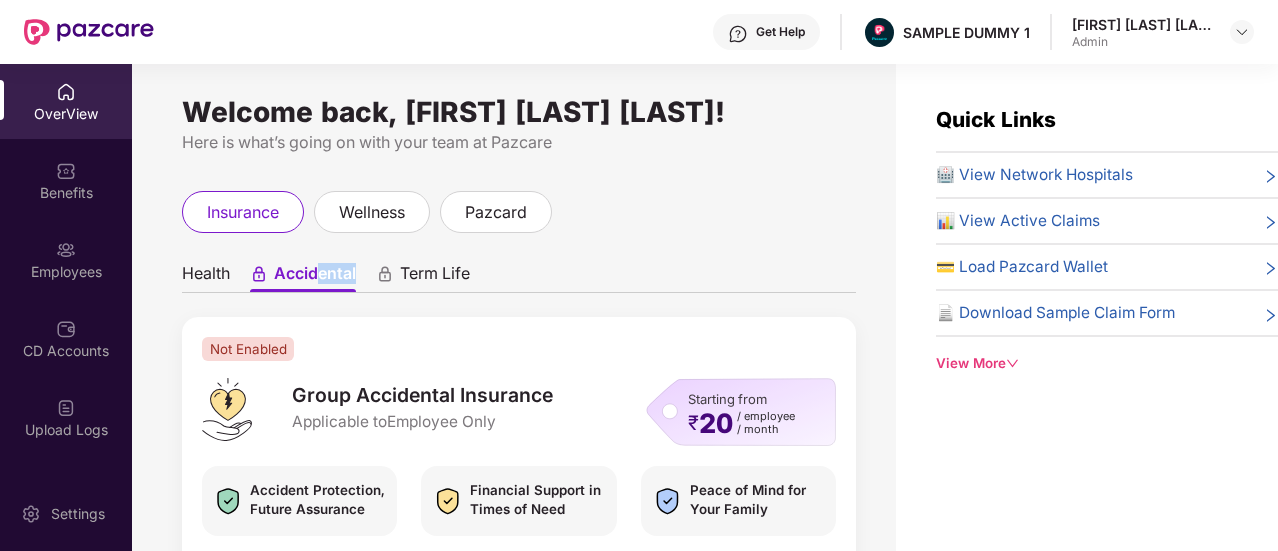 click 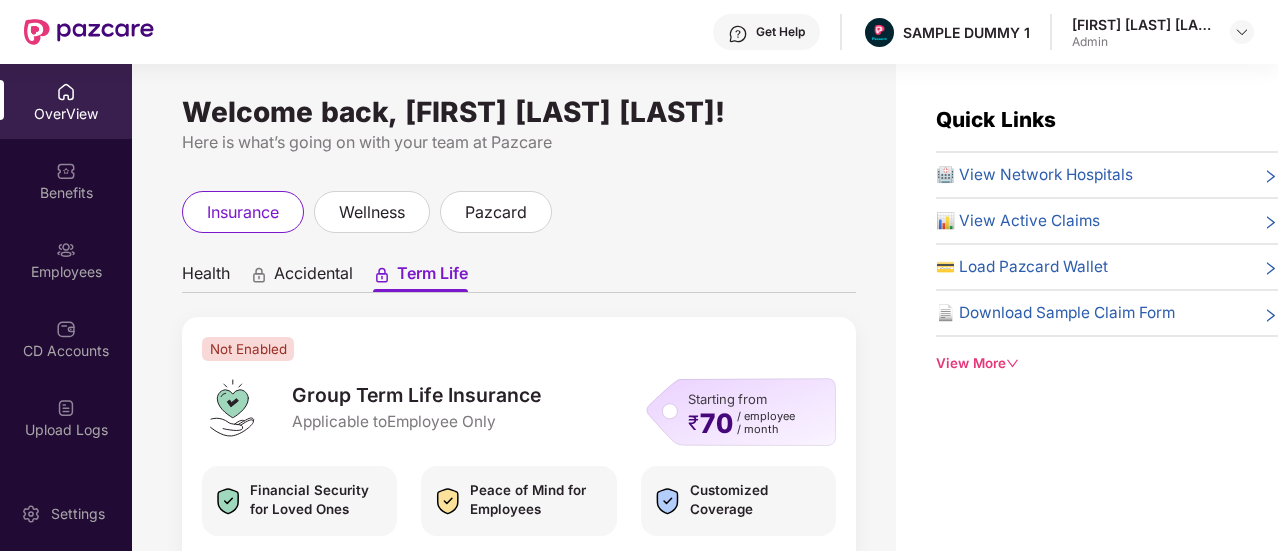 click on "Health Accidental Term Life Not Enabled Group Term Life Insurance Applicable to Employee Only Starting from ₹ 70 / employee / month Financial Security for Loved Ones Peace of Mind for Employees Customized Coverage Features Life Coverage Financial protection for employees families Terminal Illness Benefit Support during challenging times Affordable Premiums Cost-effective solutions Flexible Policy Terms Customized coverage options Quick Claim Settlement Efficient claims processing Global Coverage Protection wherever your employees are Beneficiary Claims Support Assistance during claims for beneficiaries Expert Guidance Experienced professionals to assist you Get a Call Back" at bounding box center (519, 603) 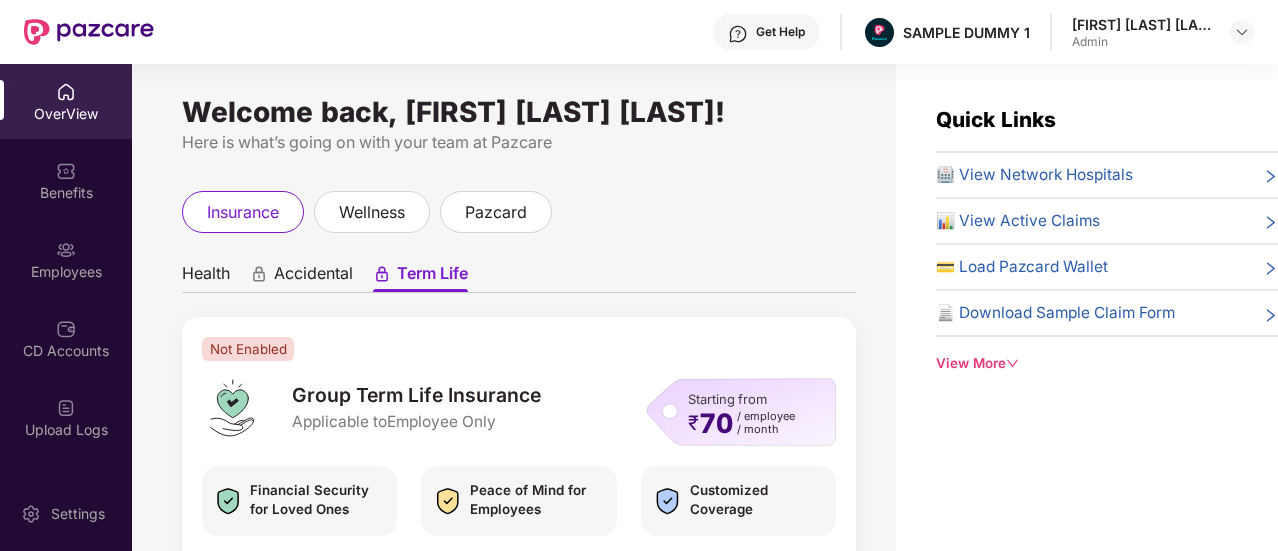 click on "Accidental" at bounding box center (313, 277) 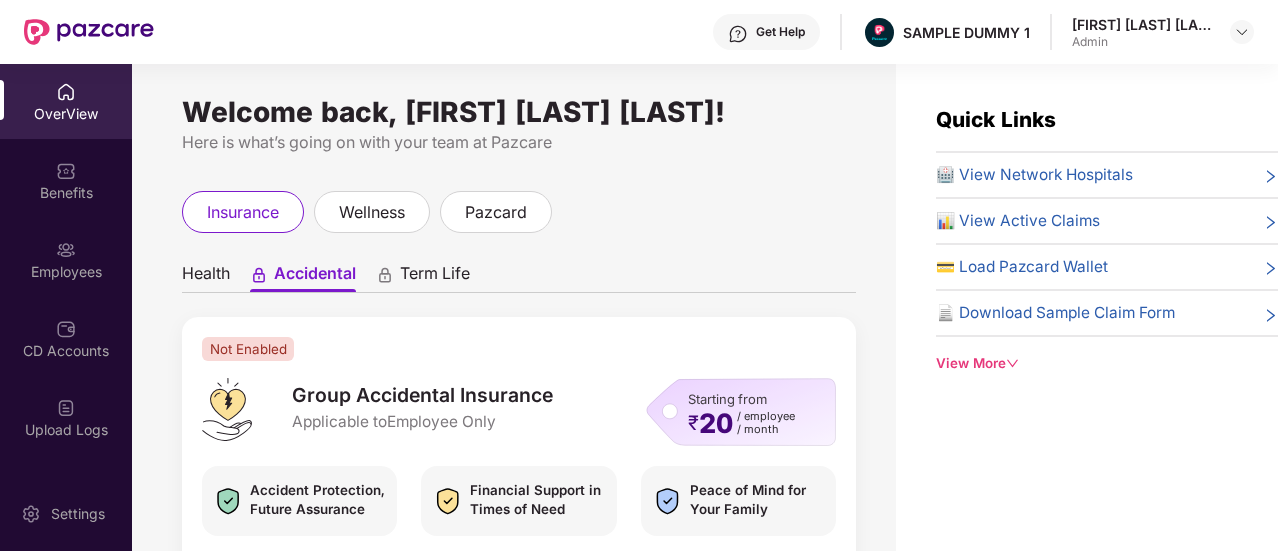 click on "Health   Accidental   Term Life" at bounding box center (519, 273) 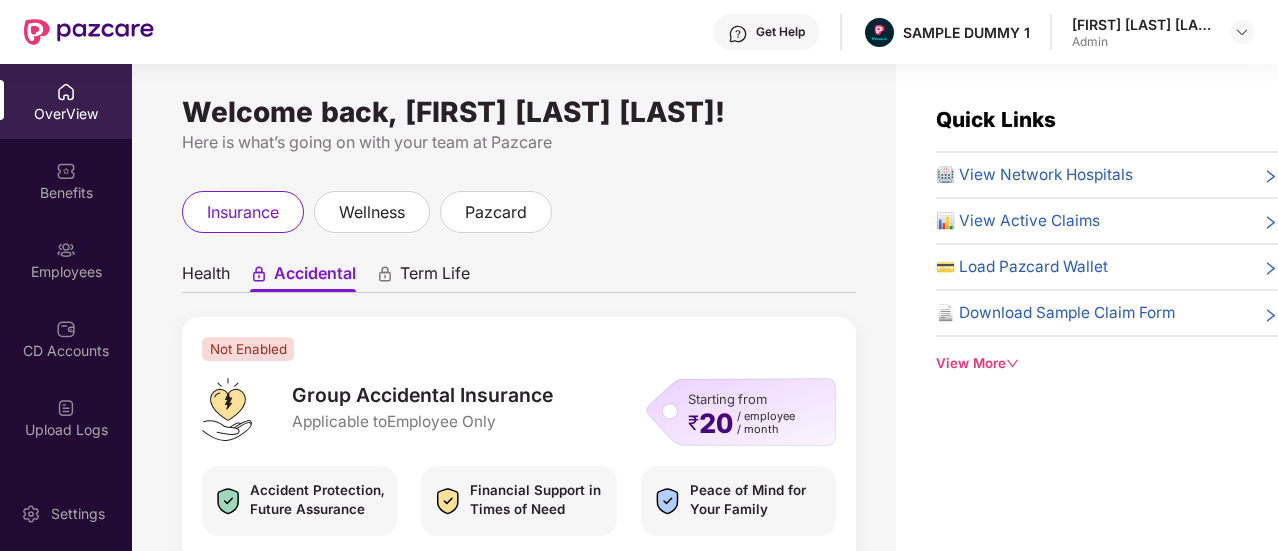 click on "Accidental" at bounding box center (303, 277) 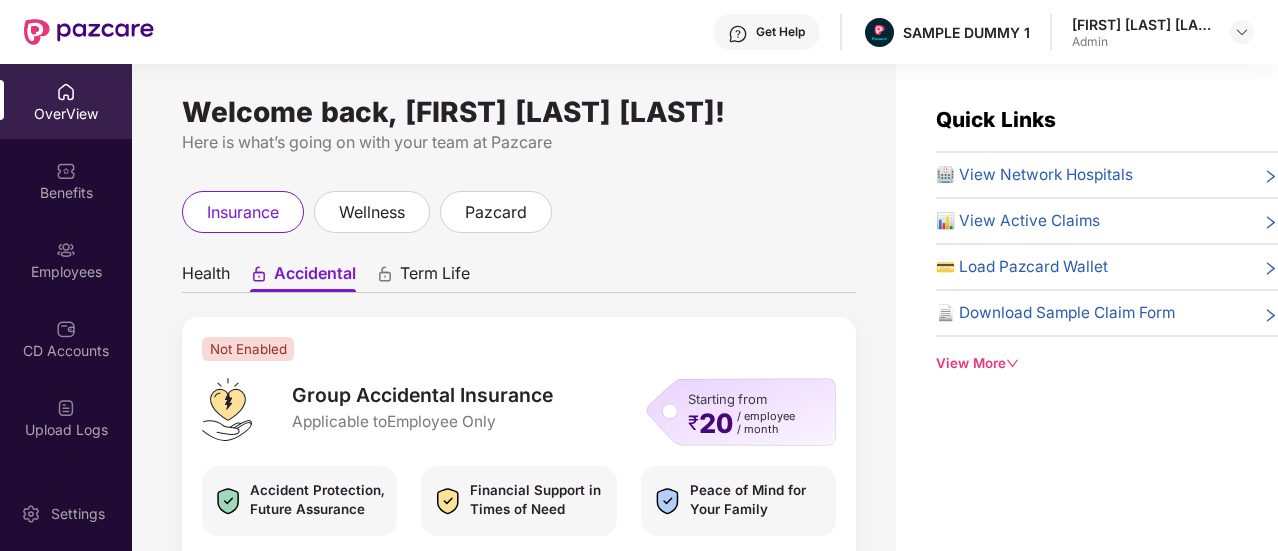 click on "Health" at bounding box center [206, 277] 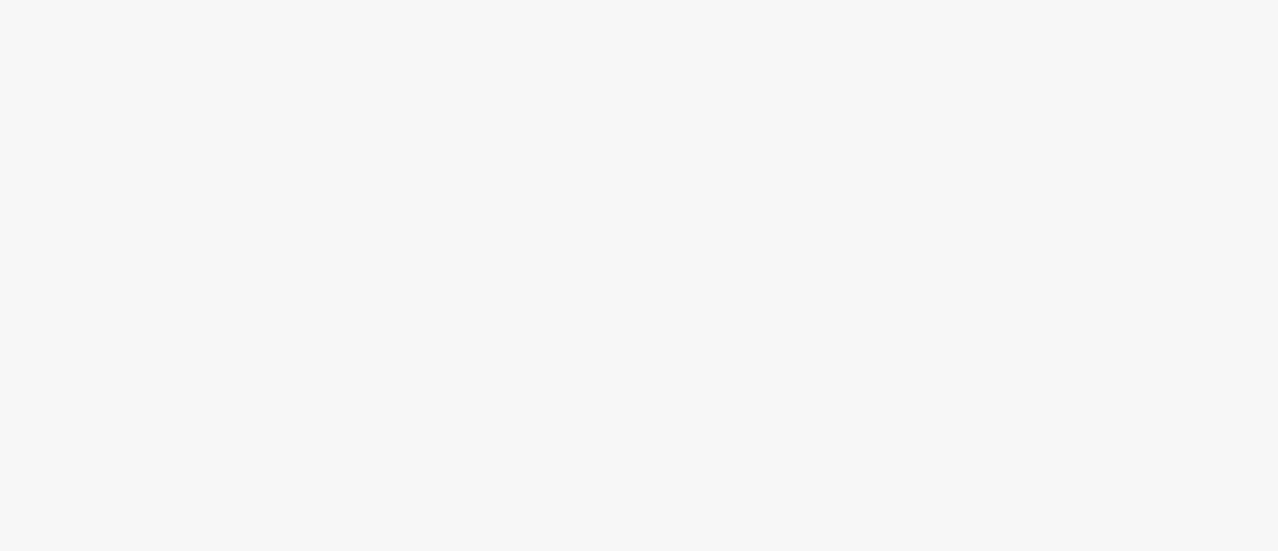 scroll, scrollTop: 0, scrollLeft: 0, axis: both 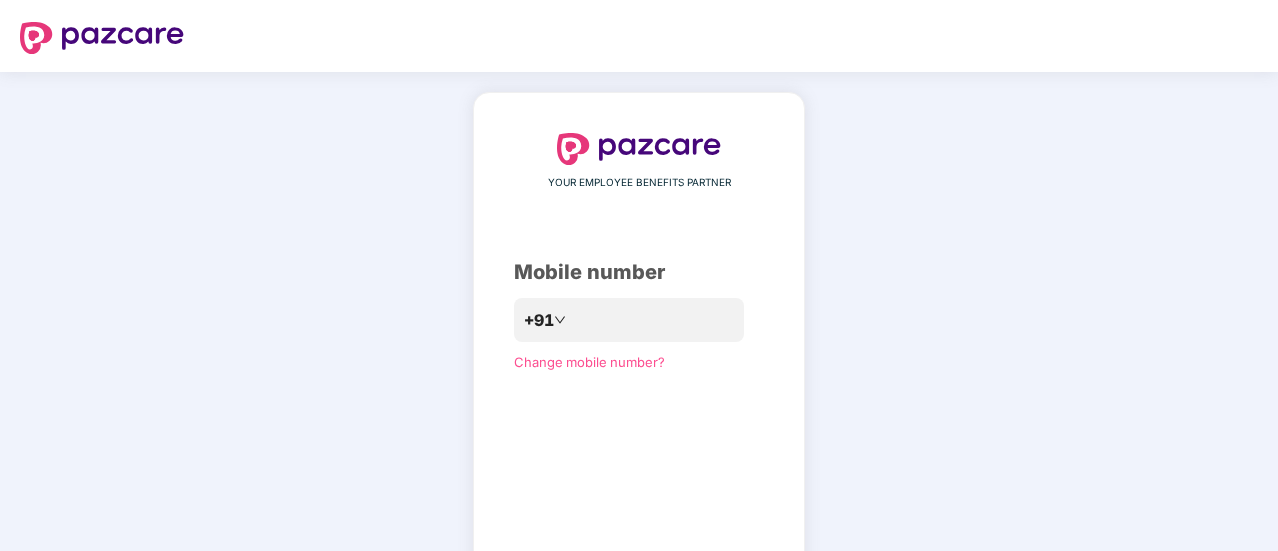 click on "Mobile number" at bounding box center (639, 272) 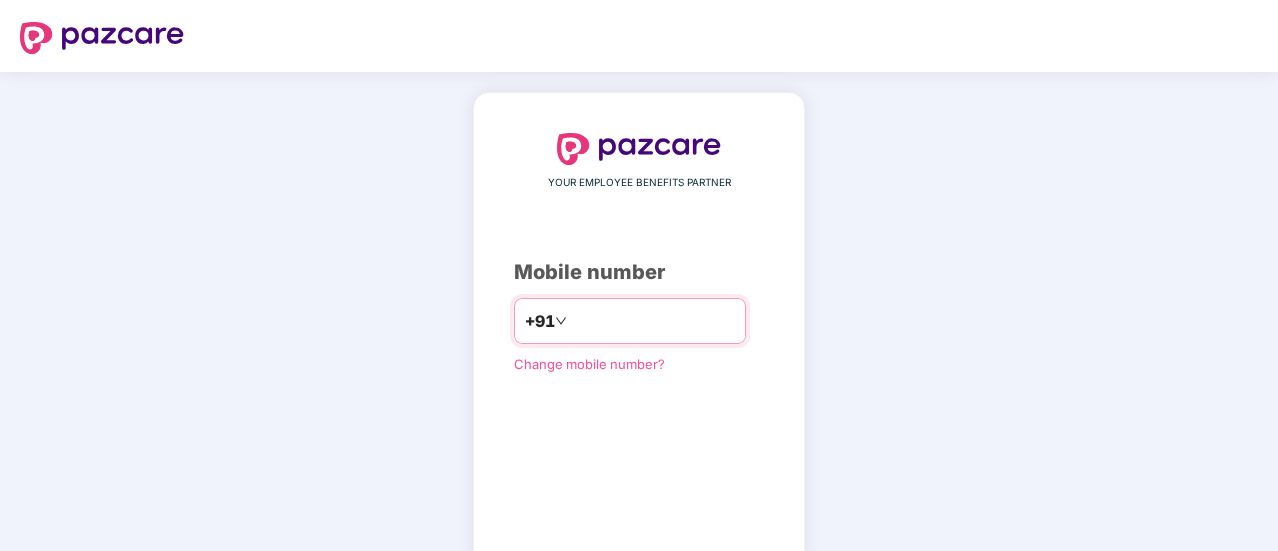 click at bounding box center (653, 321) 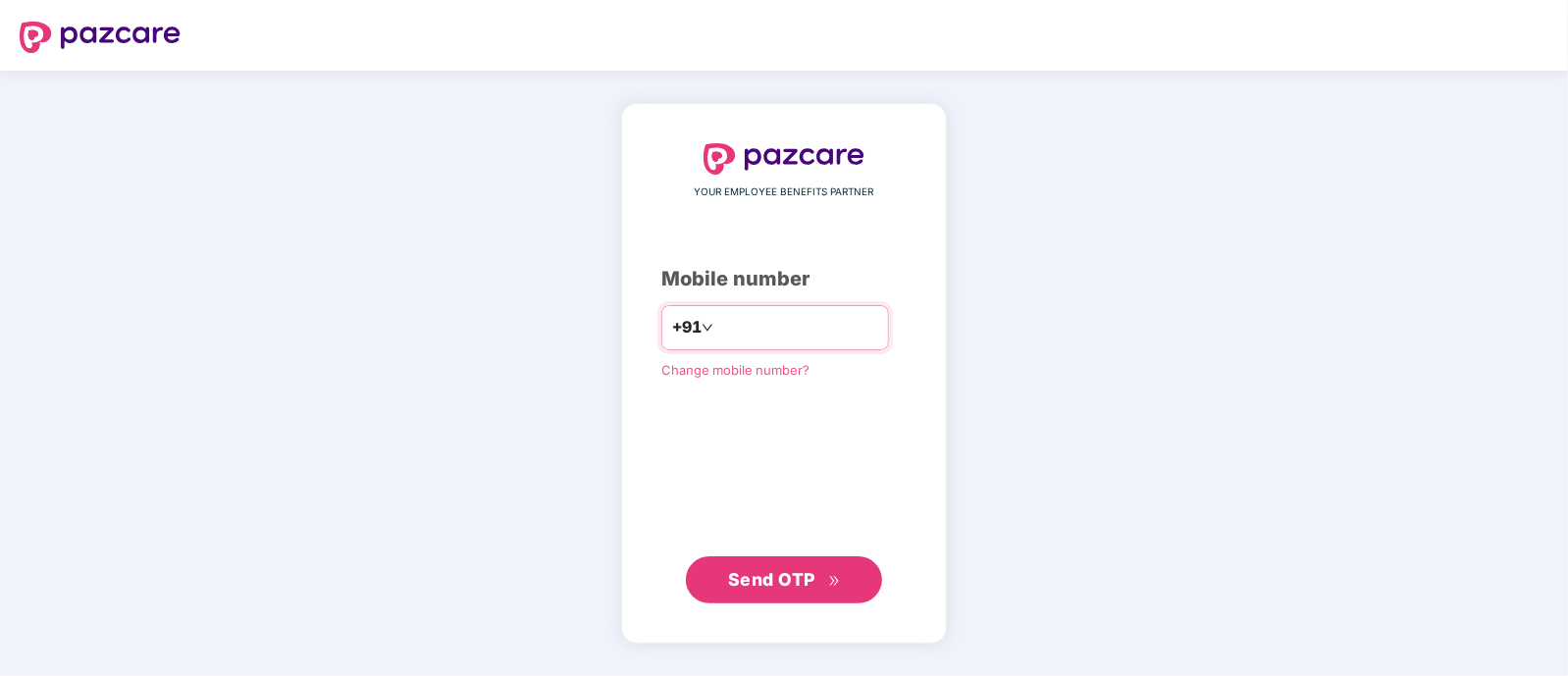 type on "**********" 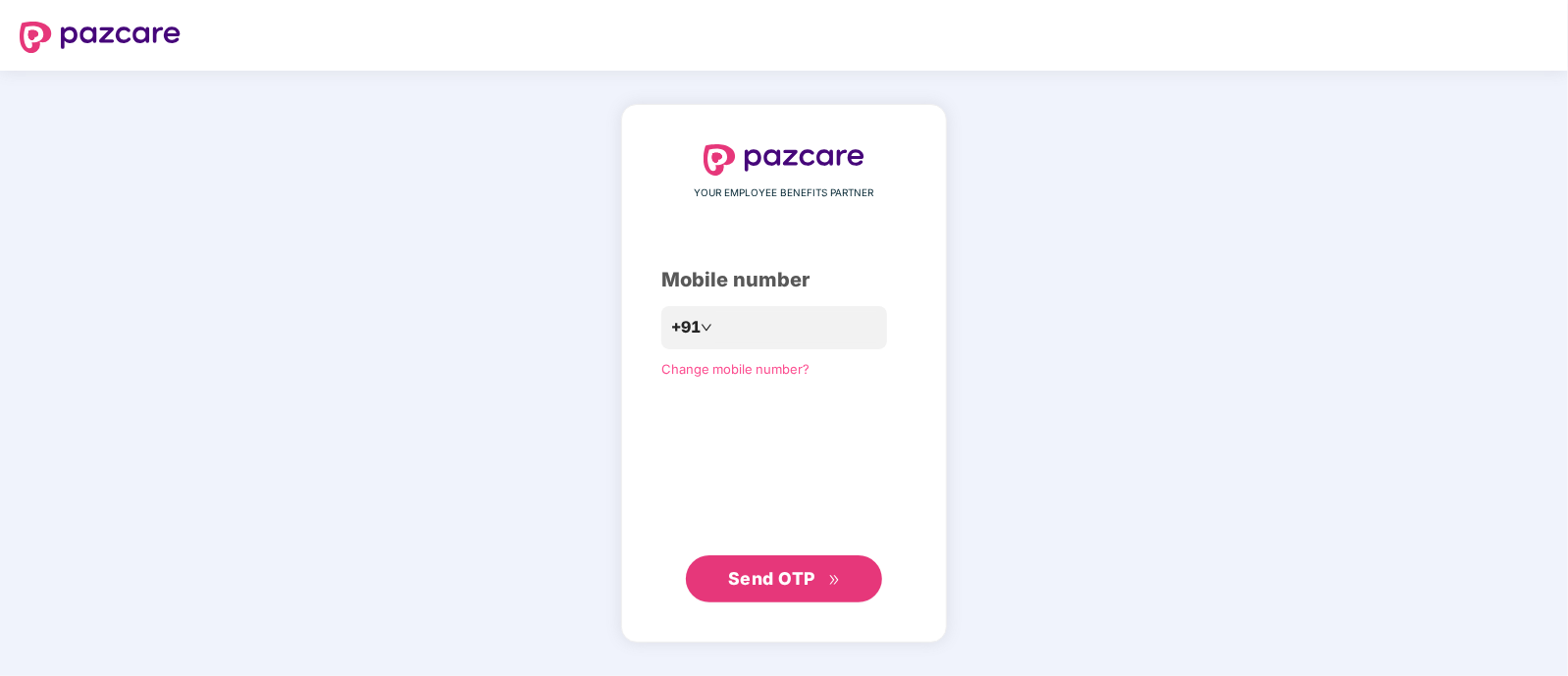drag, startPoint x: 1255, startPoint y: 1, endPoint x: 1082, endPoint y: 441, distance: 472.78854 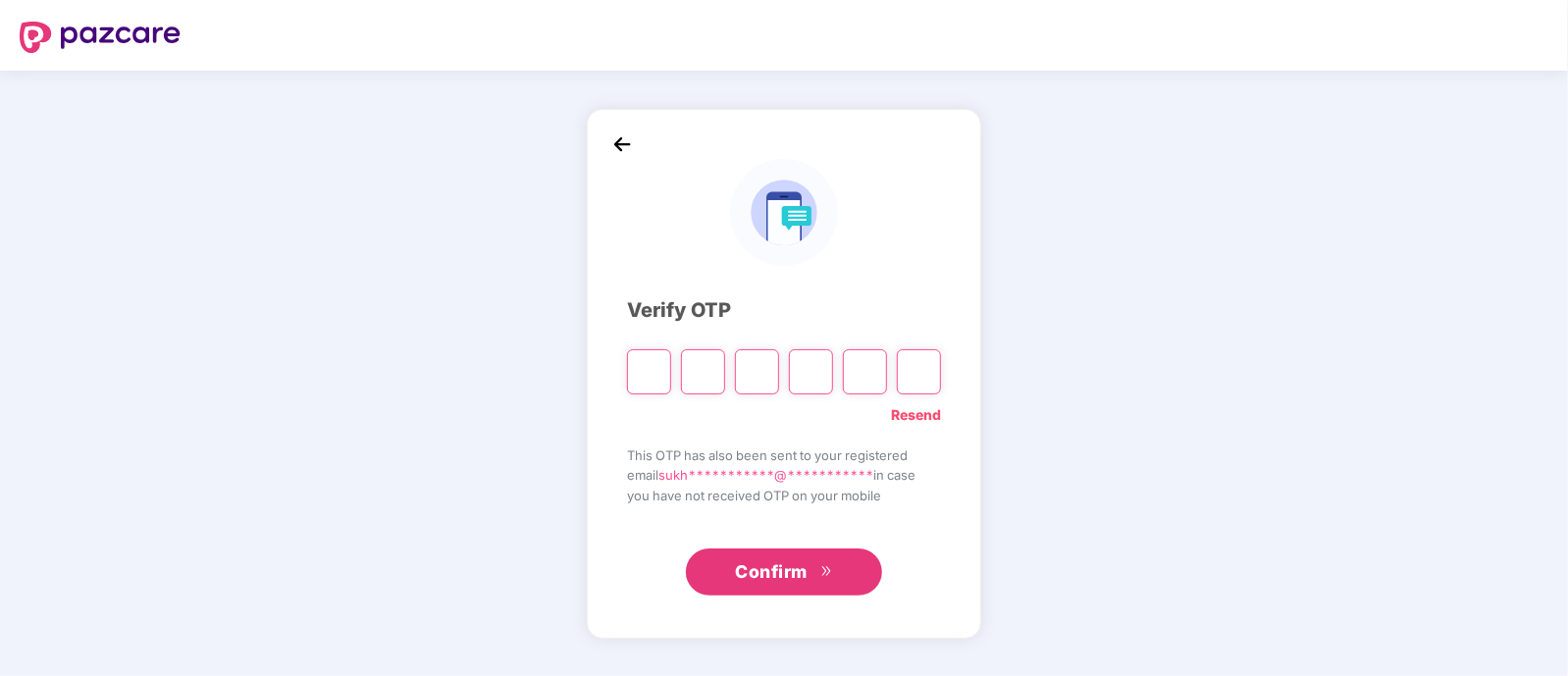 paste on "*" 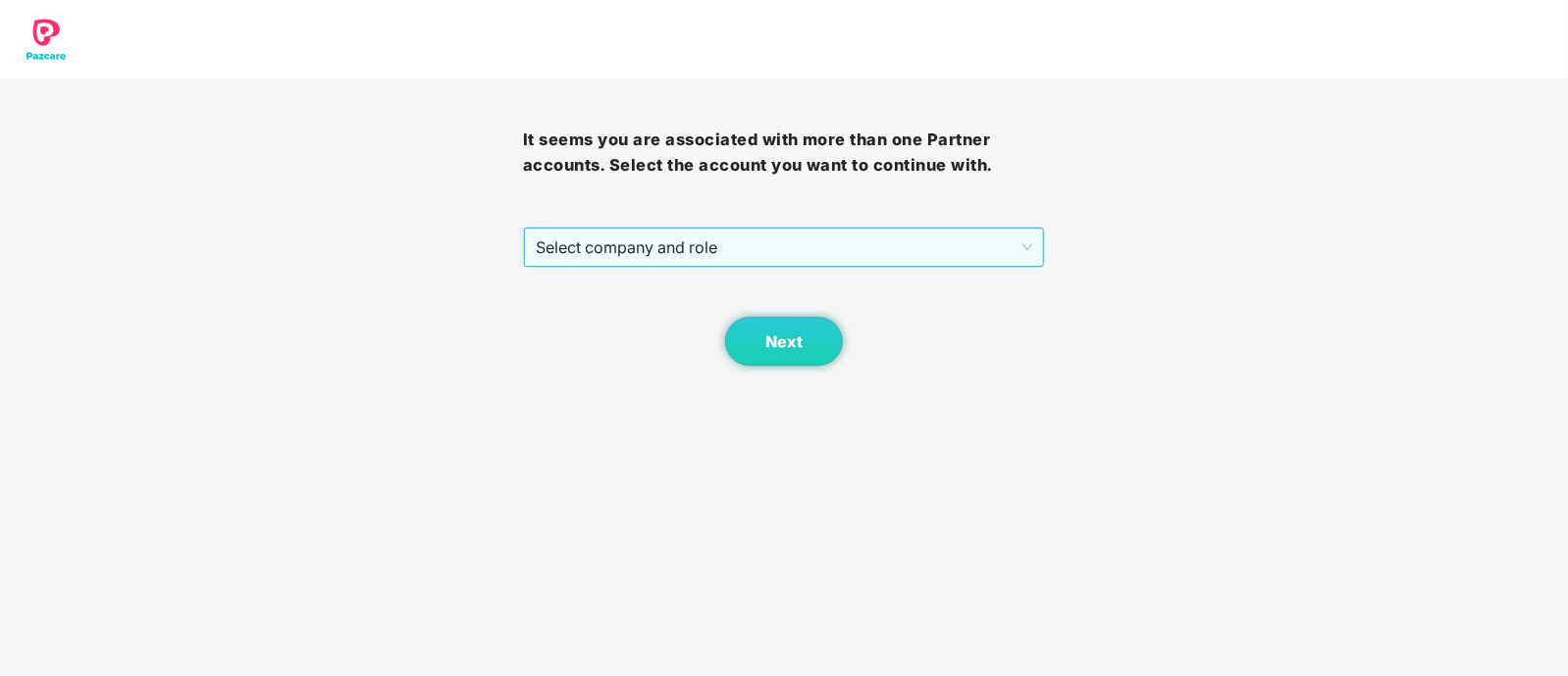 click on "Select company and role" at bounding box center [784, 247] 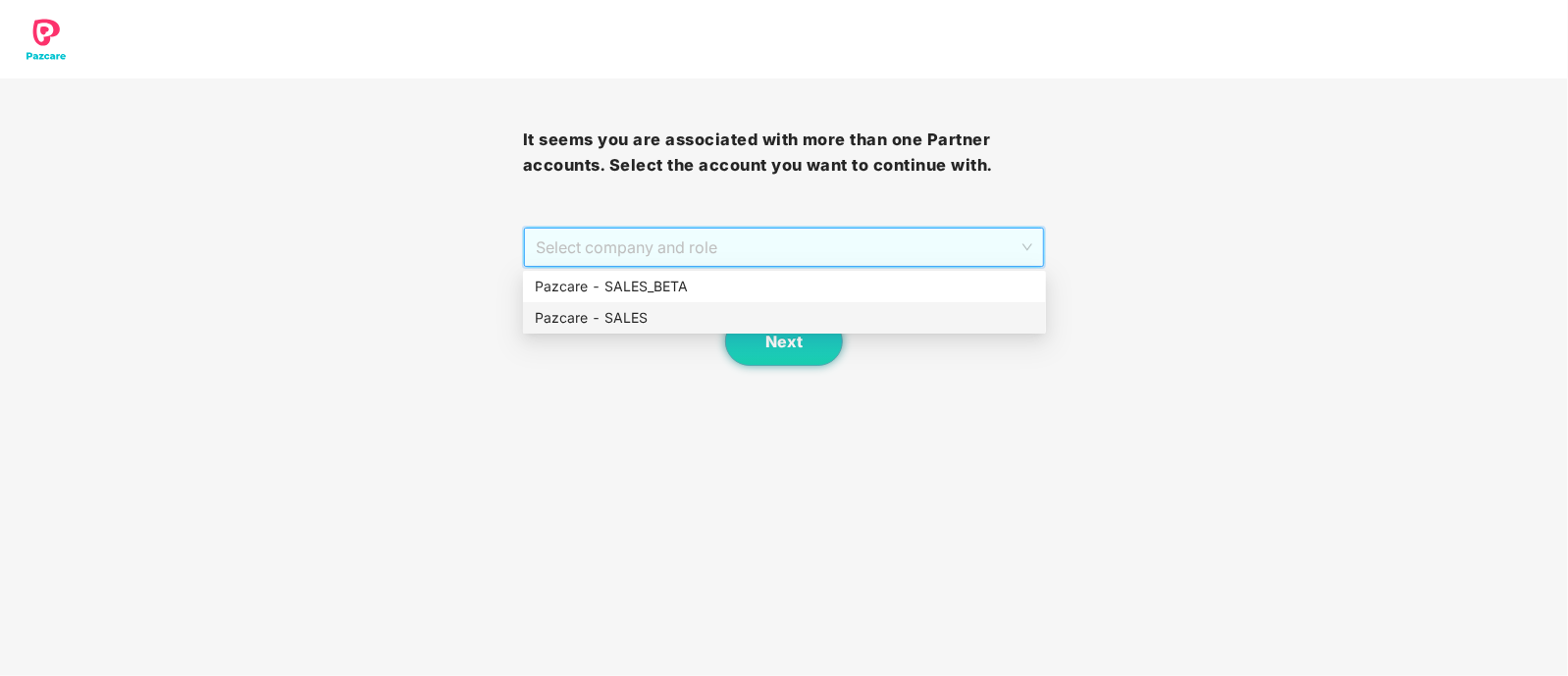 click on "Pazcare - SALES" at bounding box center [784, 318] 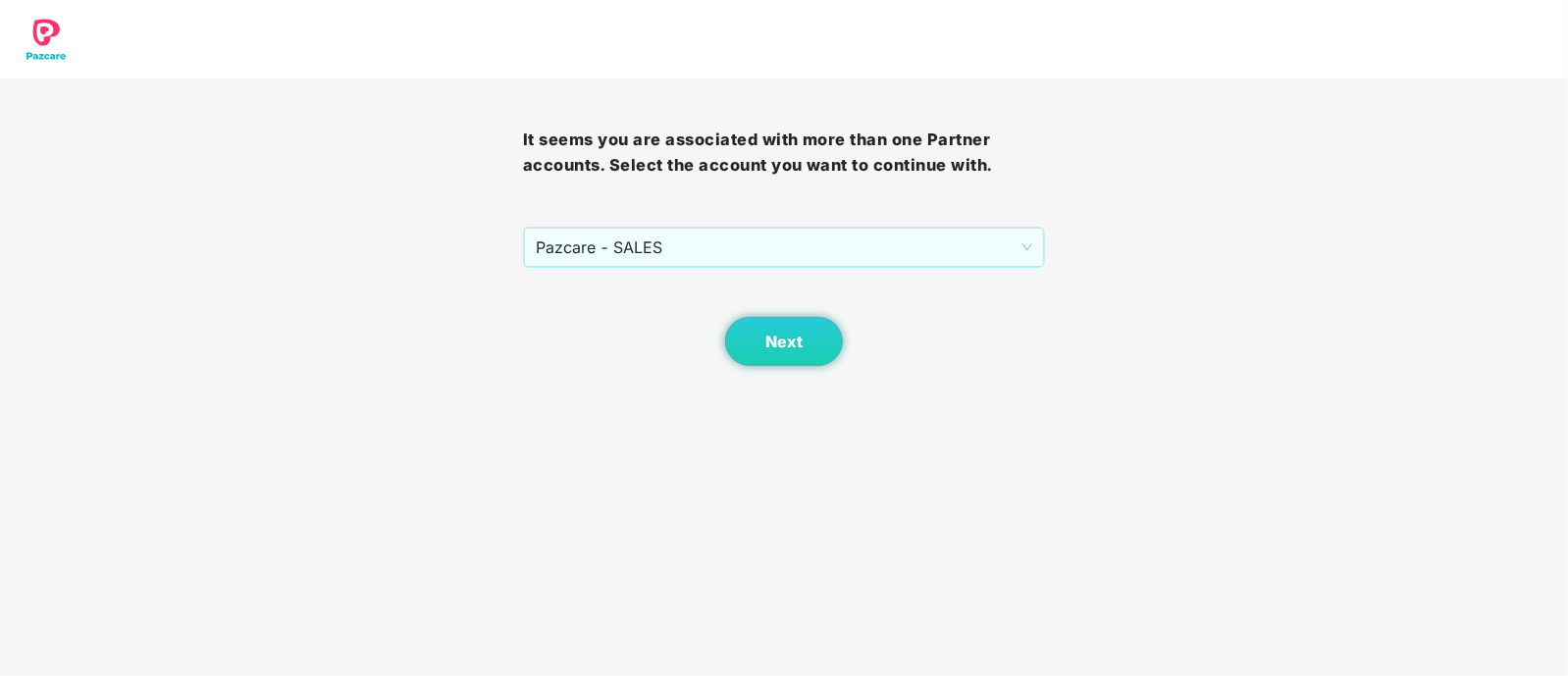 click on "Next" at bounding box center (784, 317) 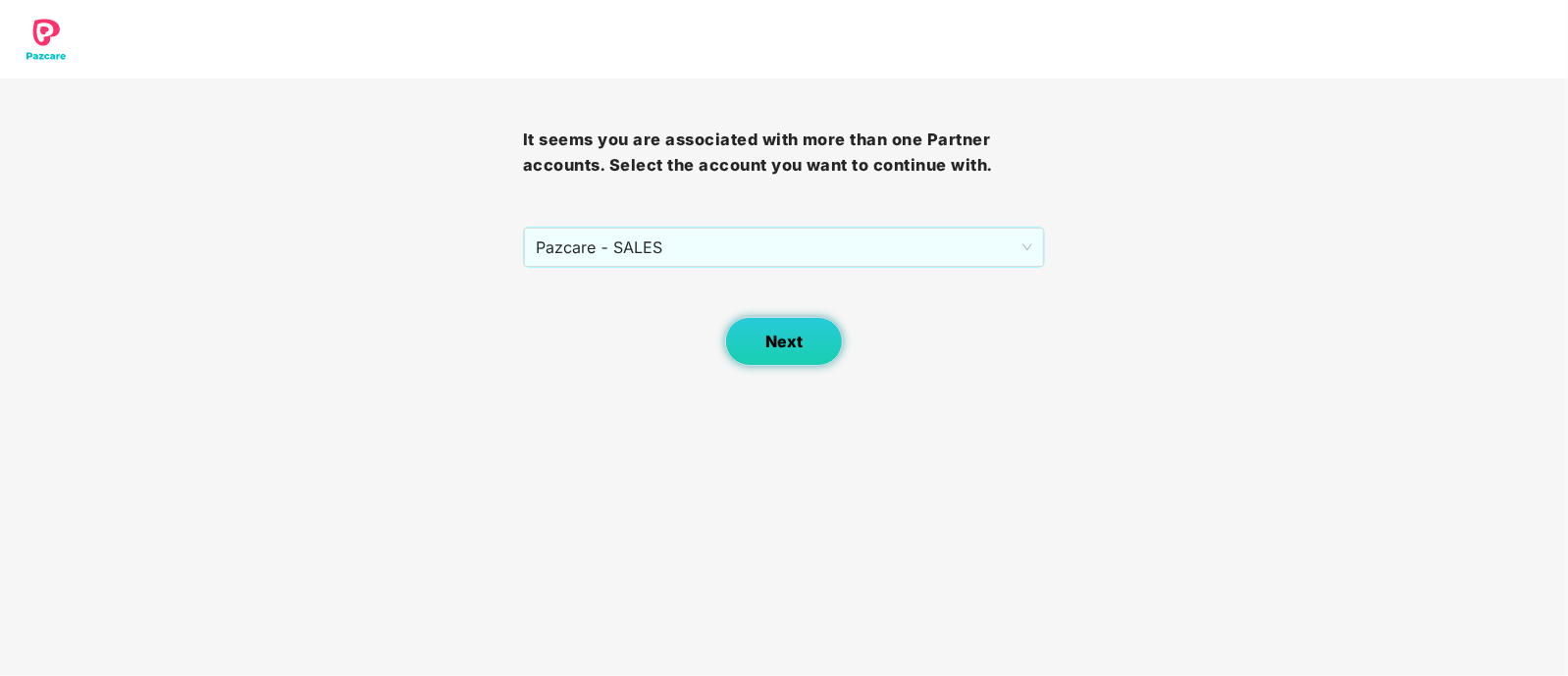 click on "Next" at bounding box center (784, 341) 